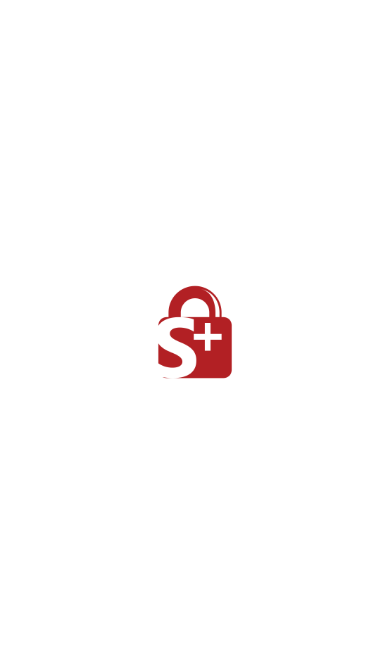 scroll, scrollTop: 0, scrollLeft: 0, axis: both 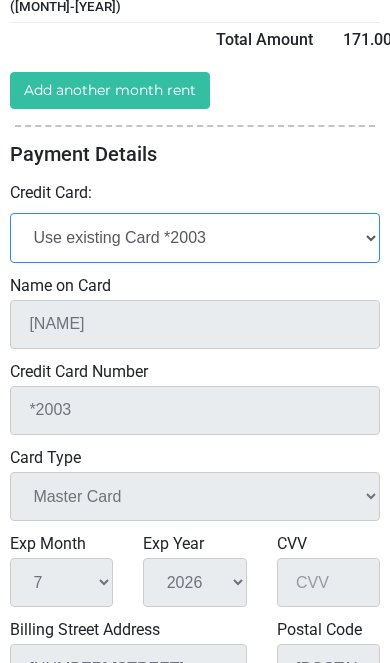 click on "Add New Credit Card
Use existing Card
*2003" at bounding box center [195, 237] 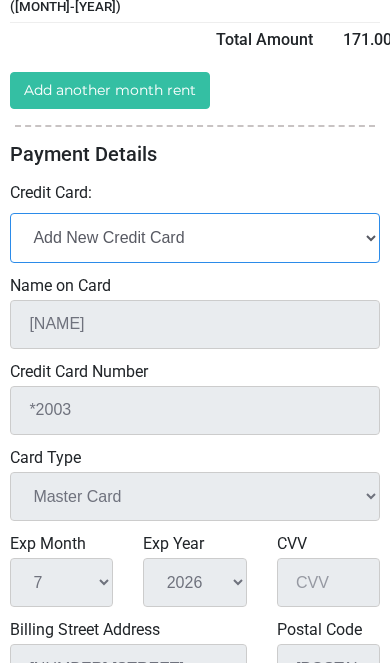 type 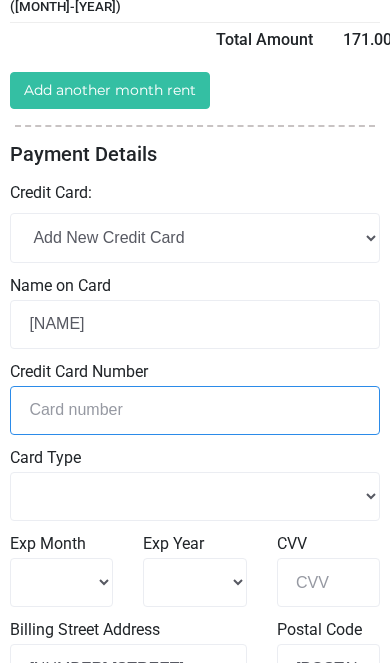 click at bounding box center (195, 410) 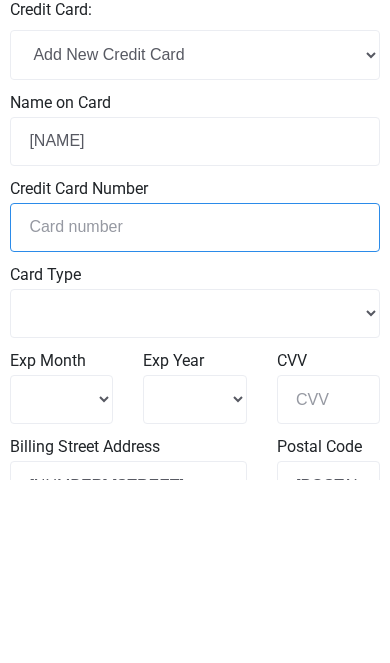 select 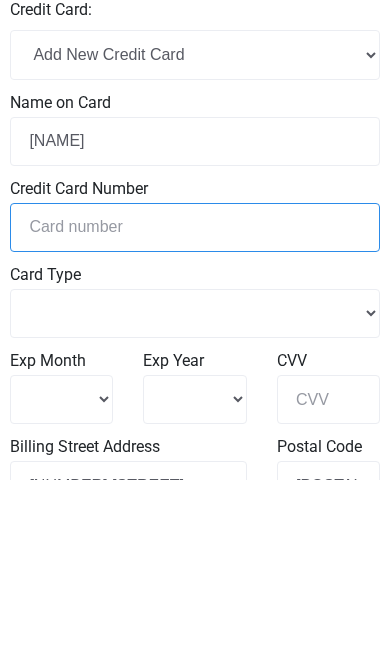 type on "5" 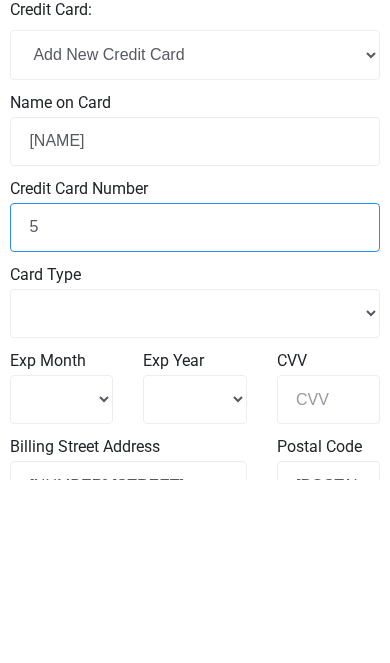 select 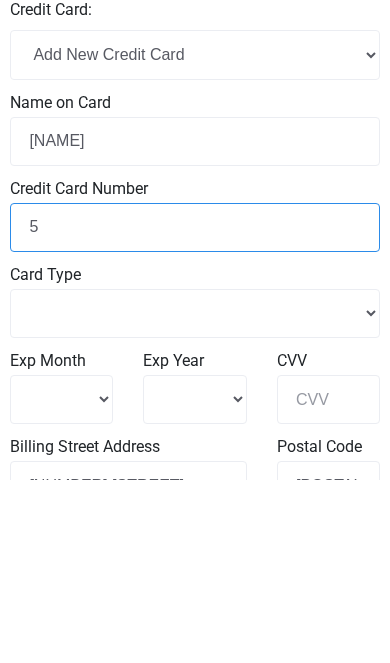 type on "51" 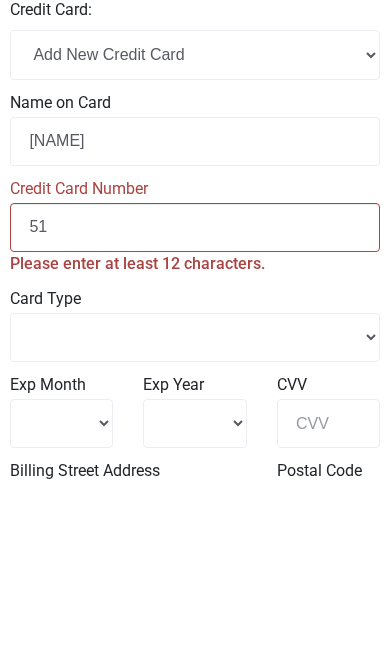 select 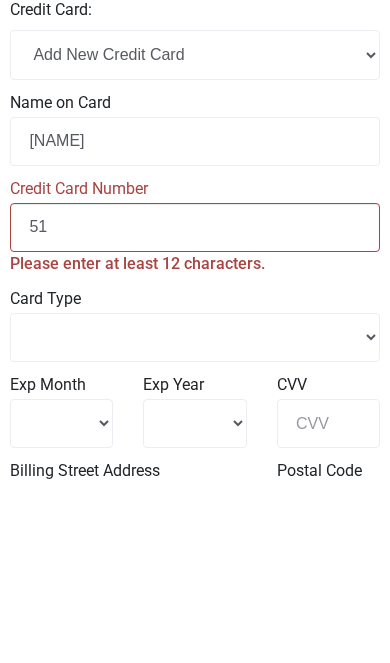 type on "517" 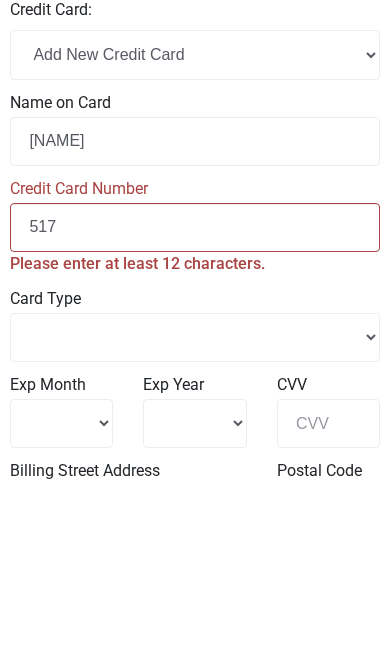 select 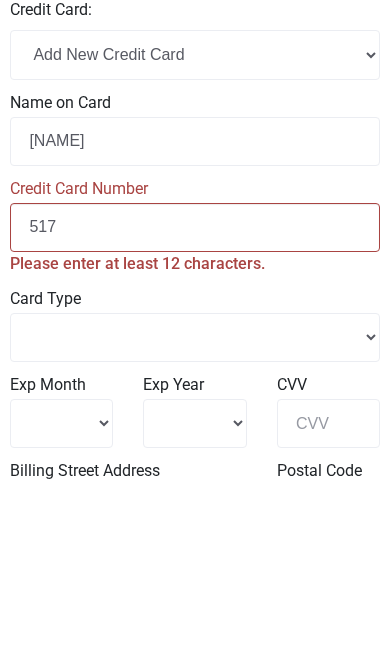 type on "5172" 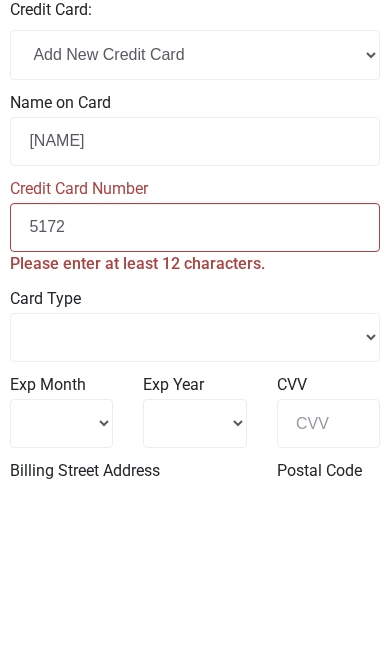 select 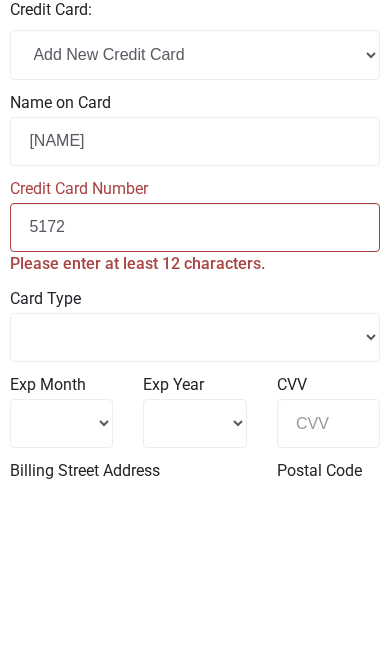 type on "[CREDIT_CARD]" 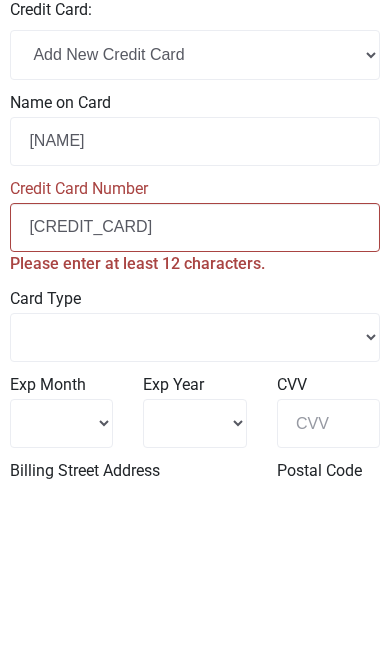 select 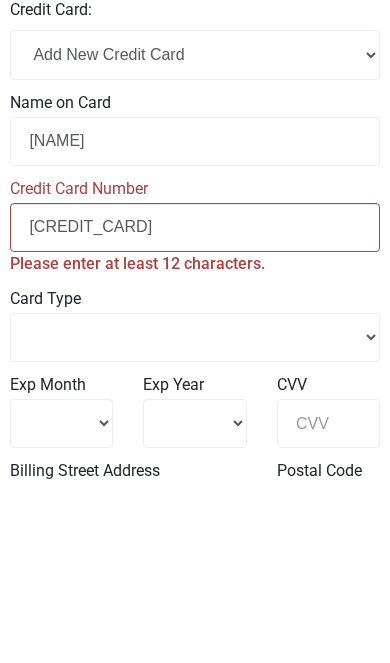 type on "[CREDIT_CARD]" 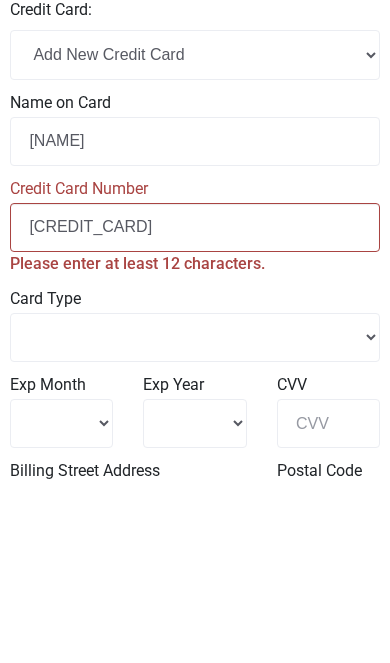 select 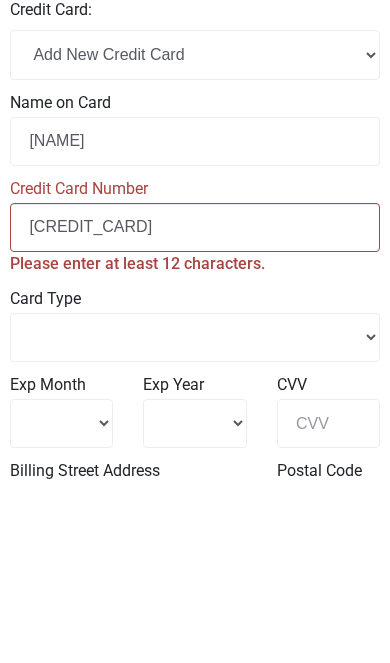 type on "[CREDIT_CARD]" 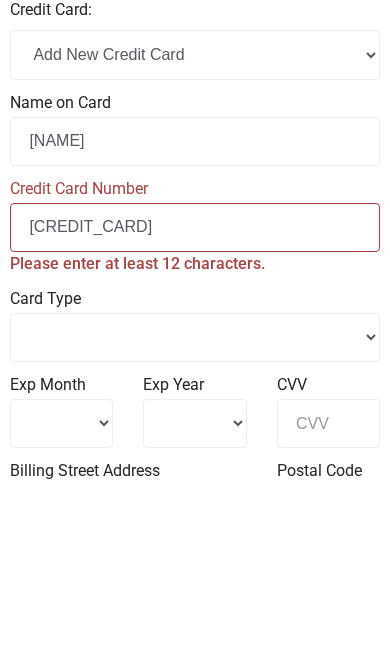 select 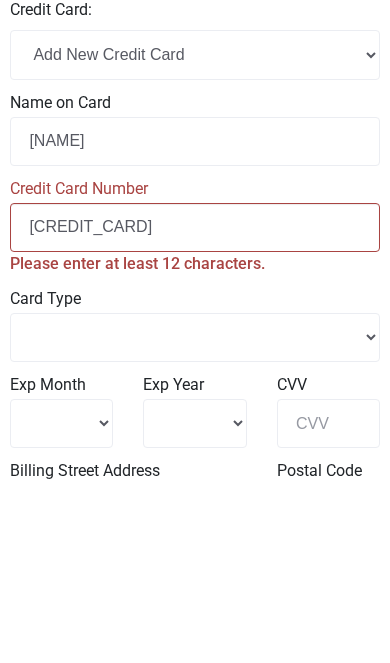 type on "[CREDIT_CARD]" 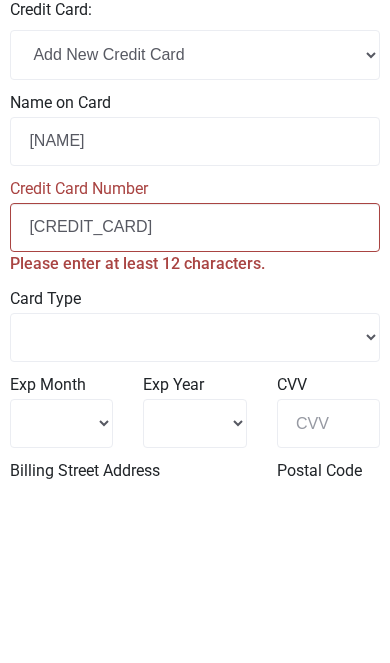 select 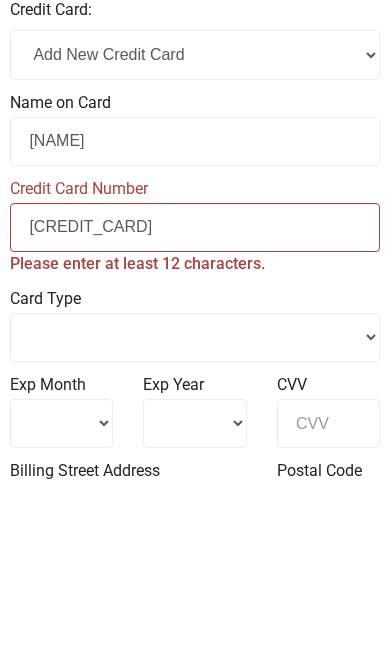 type on "517279006" 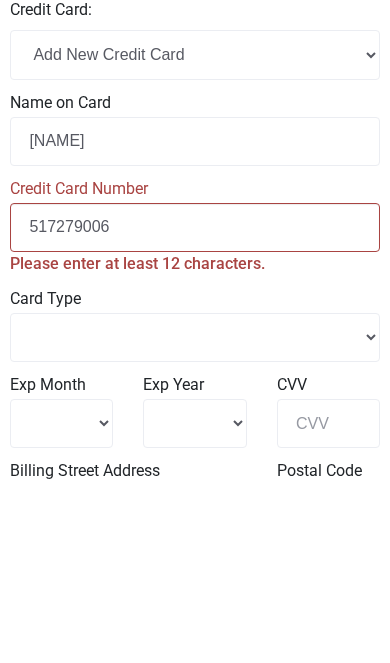 select 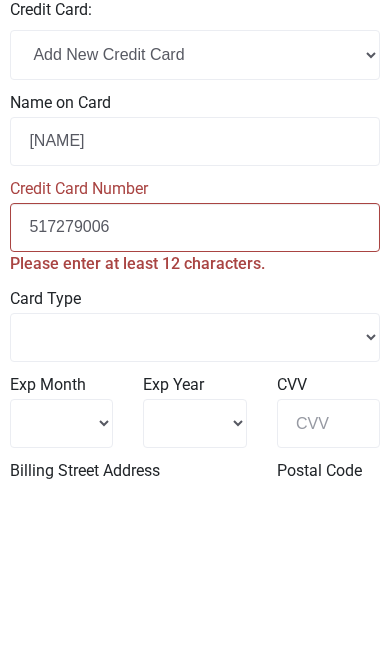 type on "[CREDIT_CARD]" 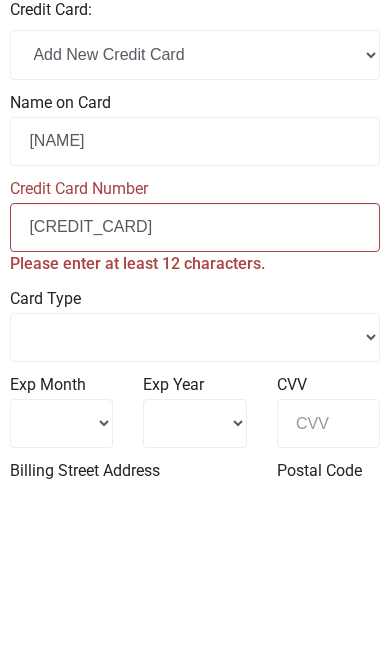 select 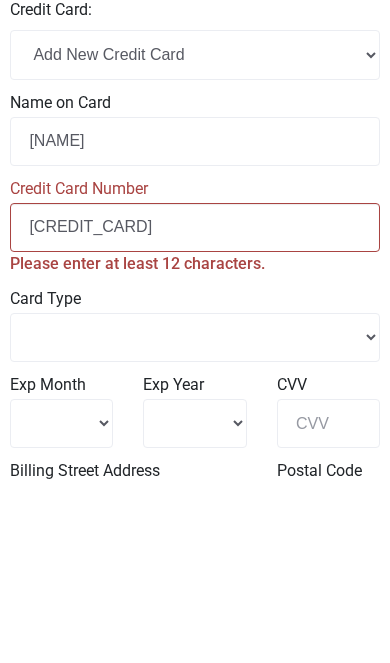 type on "[CREDIT_CARD]" 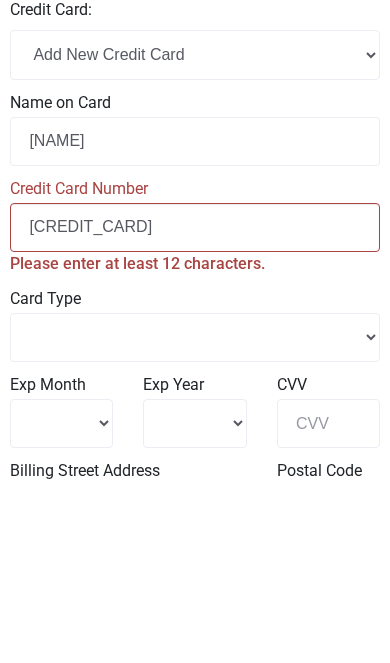 select 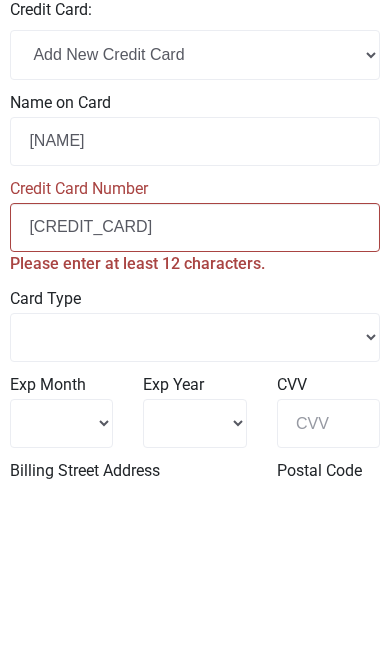 type on "[CREDIT_CARD]" 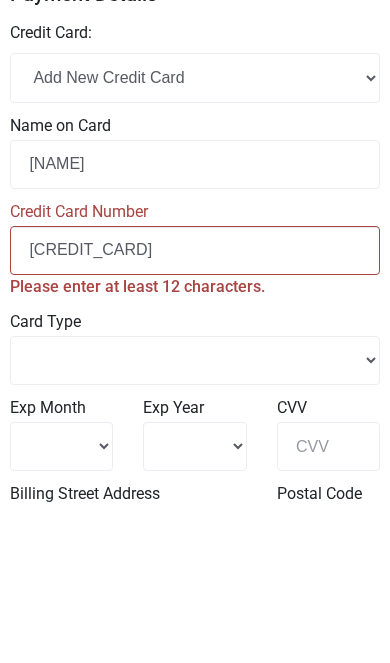 select 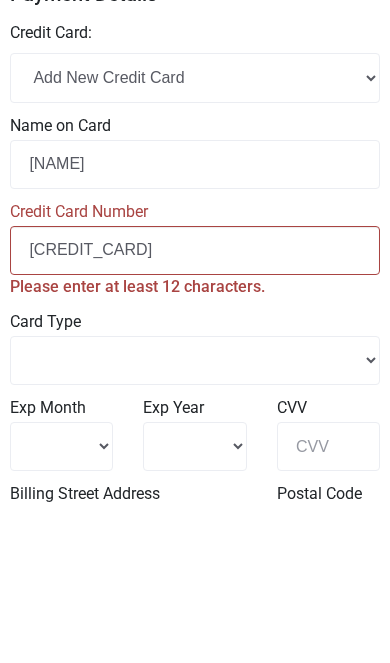 type on "[CREDIT_CARD]" 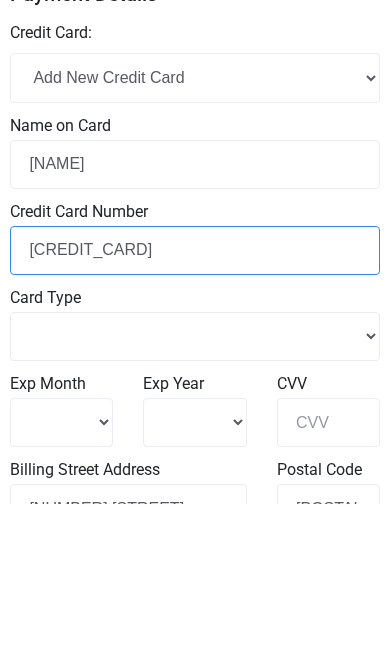 select 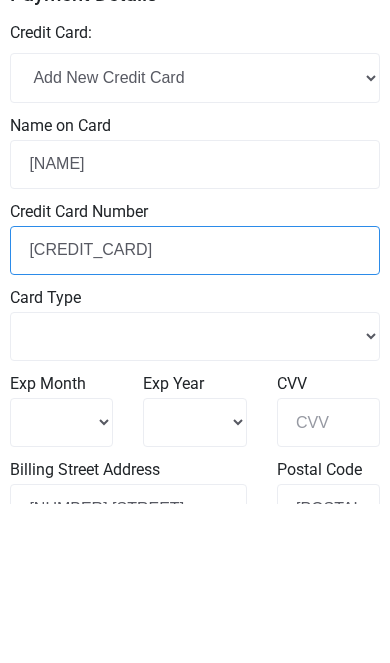 type on "[CREDIT_CARD]" 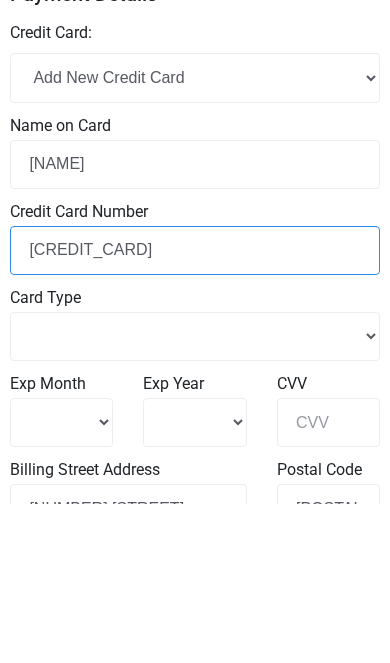 type on "[CREDIT_CARD]" 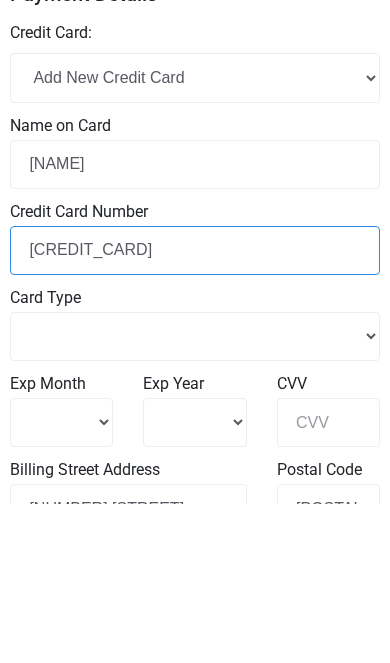 type on "[CREDIT_CARD]" 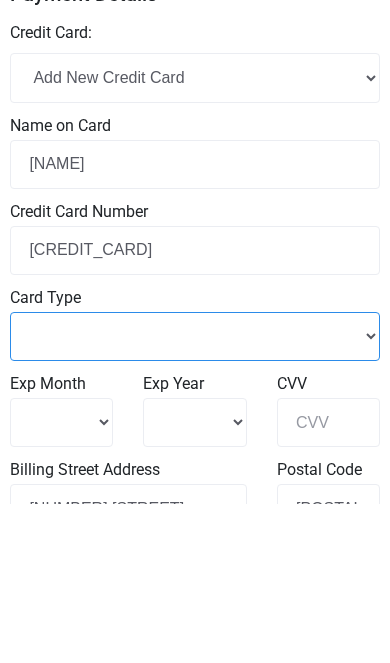 click on "Master Card
Visa
American Express
Discover" at bounding box center [195, 496] 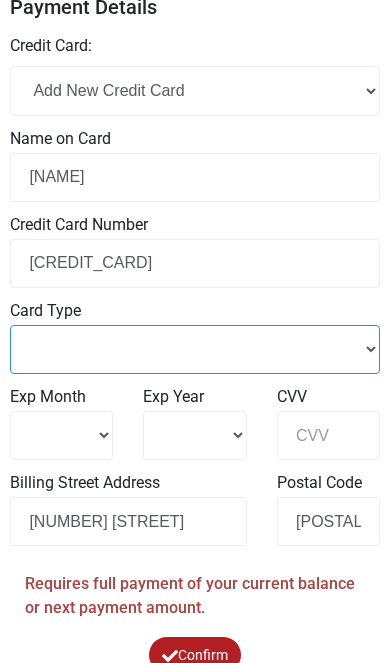 select on "Master Card" 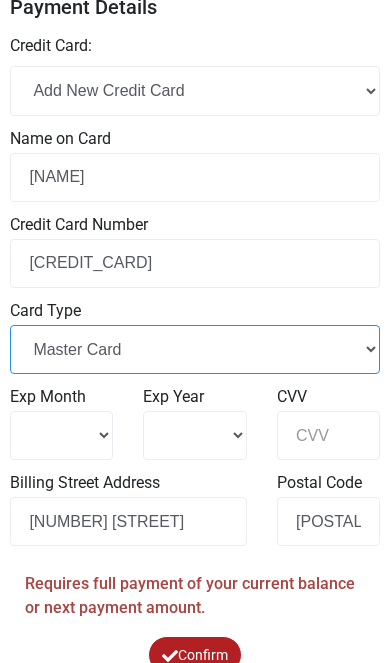 click on "Master Card
Visa
American Express
Discover" at bounding box center [195, 349] 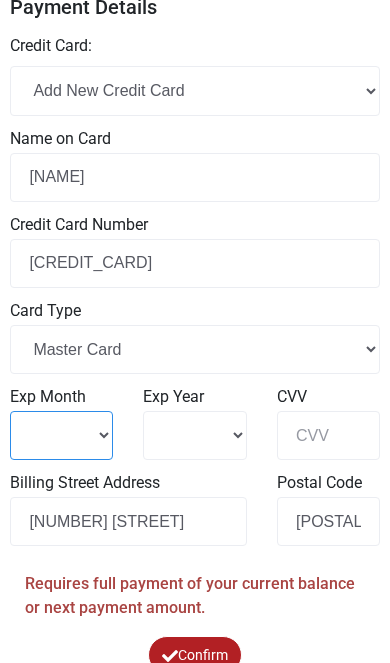 click on "1
2
3
4" at bounding box center [61, 435] 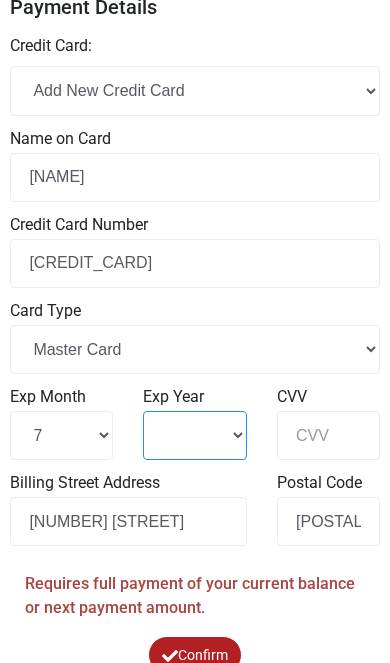 click on "2025
2026
2027
2028" at bounding box center [194, 435] 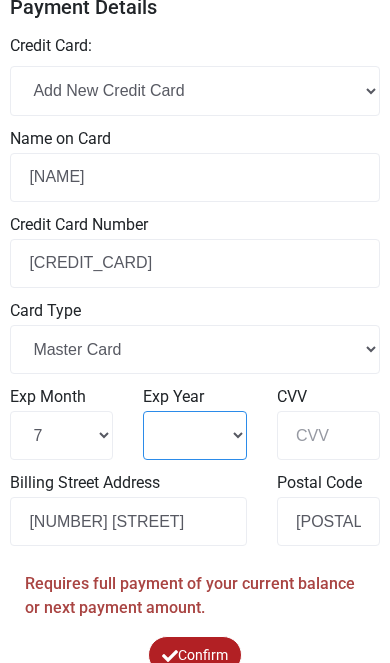 select on "2026" 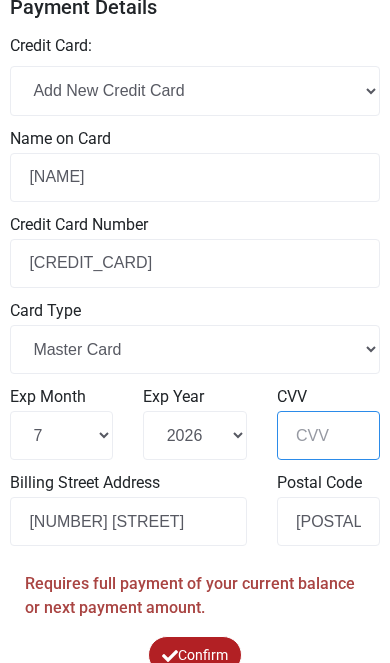 click on "CVV" at bounding box center (328, 435) 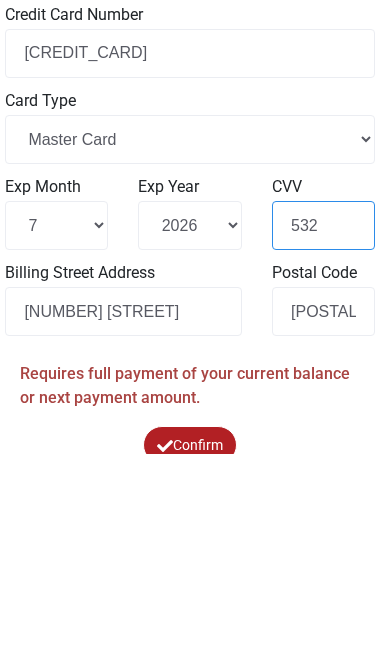 type on "532" 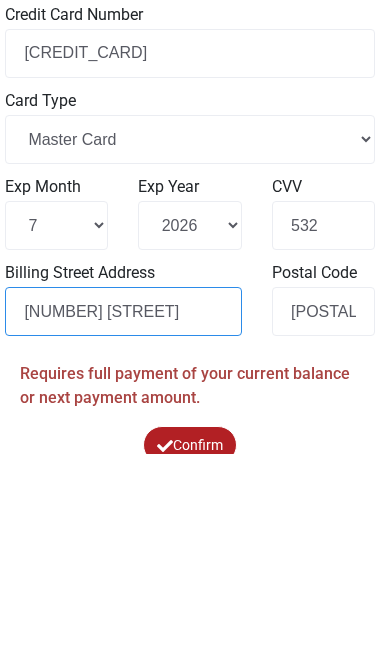 click on "[NUMBER] [STREET]" at bounding box center (123, 521) 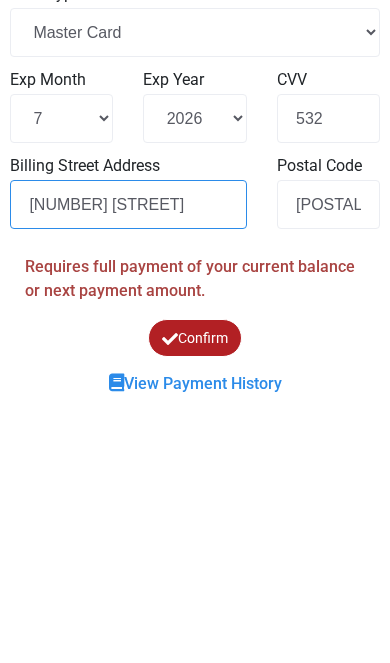 click on "[NUMBER] [STREET]" at bounding box center [128, 467] 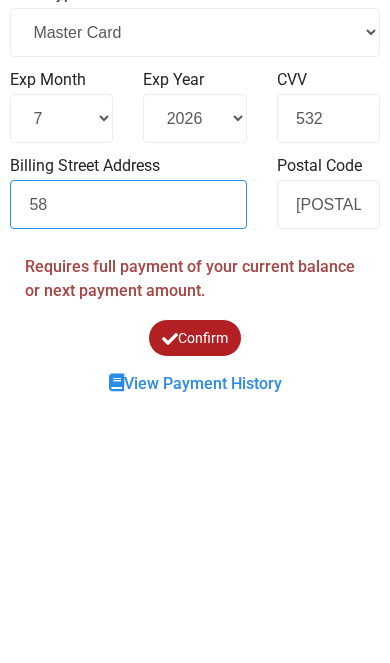 type on "5" 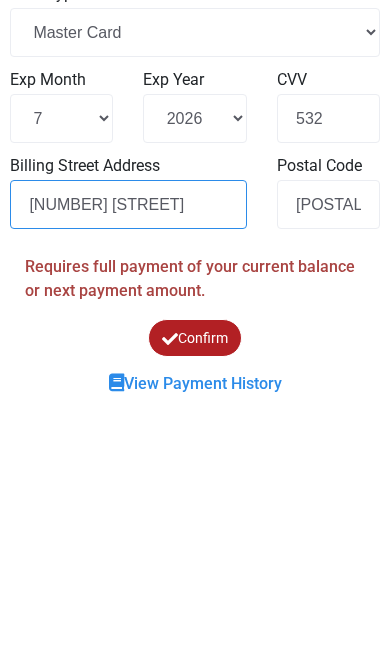 type on "[NUMBER] [STREET]" 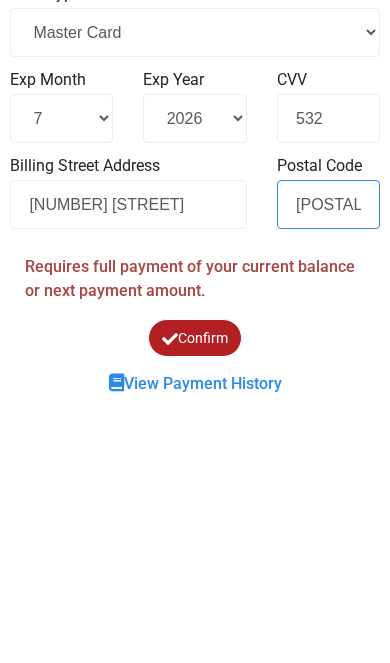 click on "[POSTAL_CODE]" at bounding box center [328, 467] 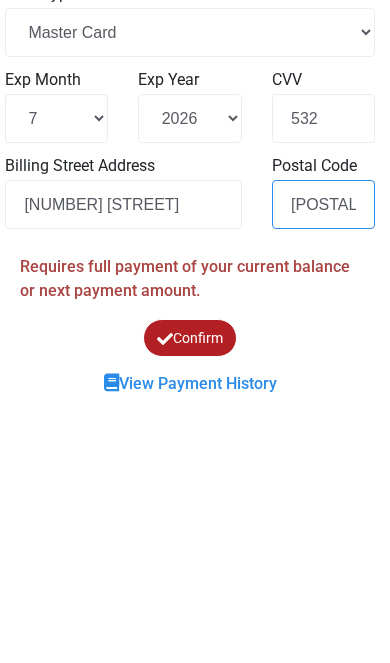 type on "[POSTAL_CODE]" 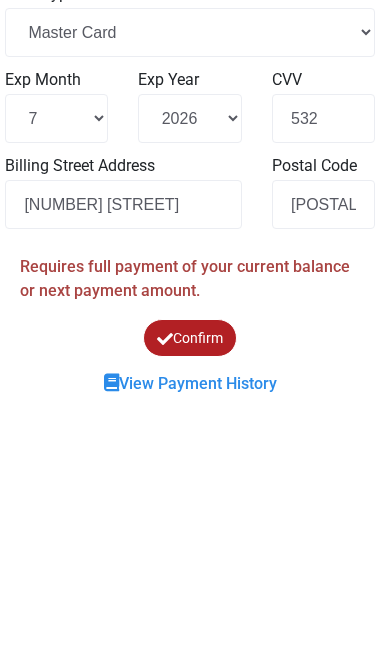 click on "Confirm" at bounding box center (190, 601) 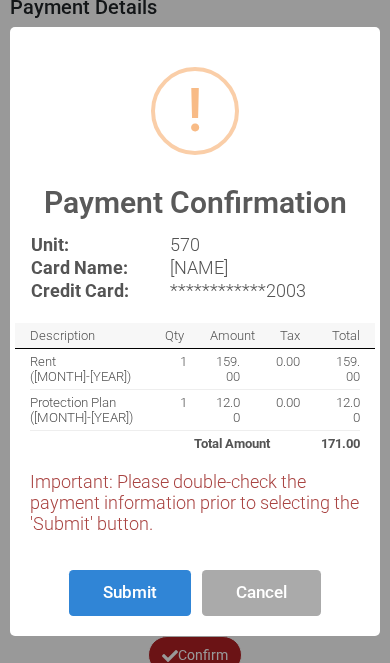click on "Submit" at bounding box center (130, 593) 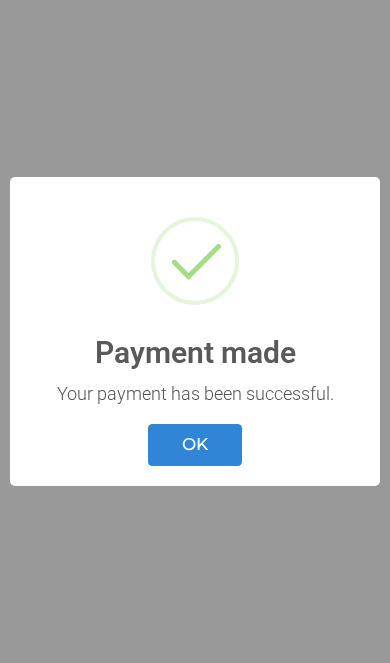 click on "OK" at bounding box center (195, 445) 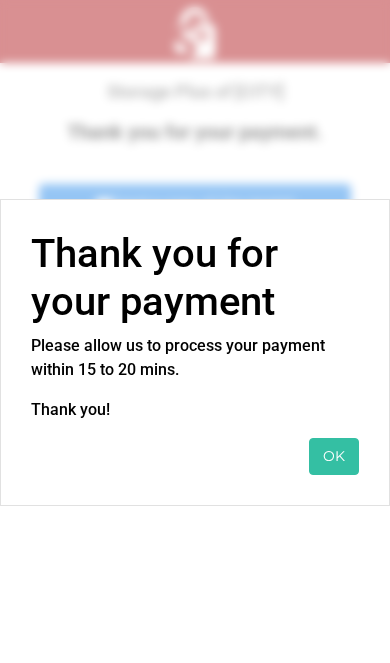 scroll, scrollTop: 0, scrollLeft: 0, axis: both 